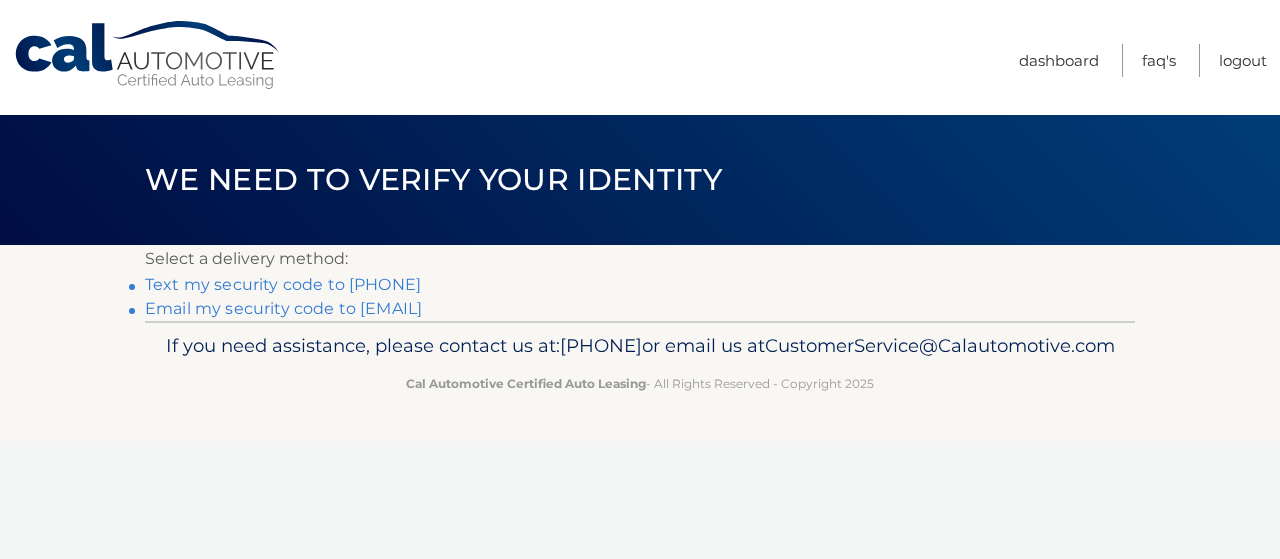 scroll, scrollTop: 0, scrollLeft: 0, axis: both 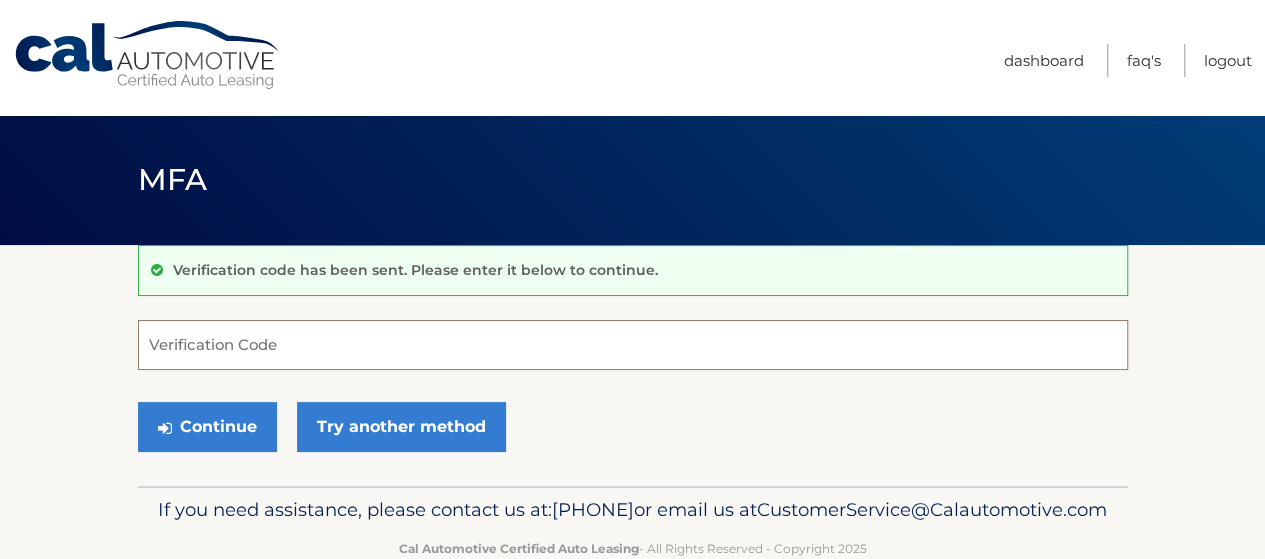 click on "Verification Code" at bounding box center [633, 345] 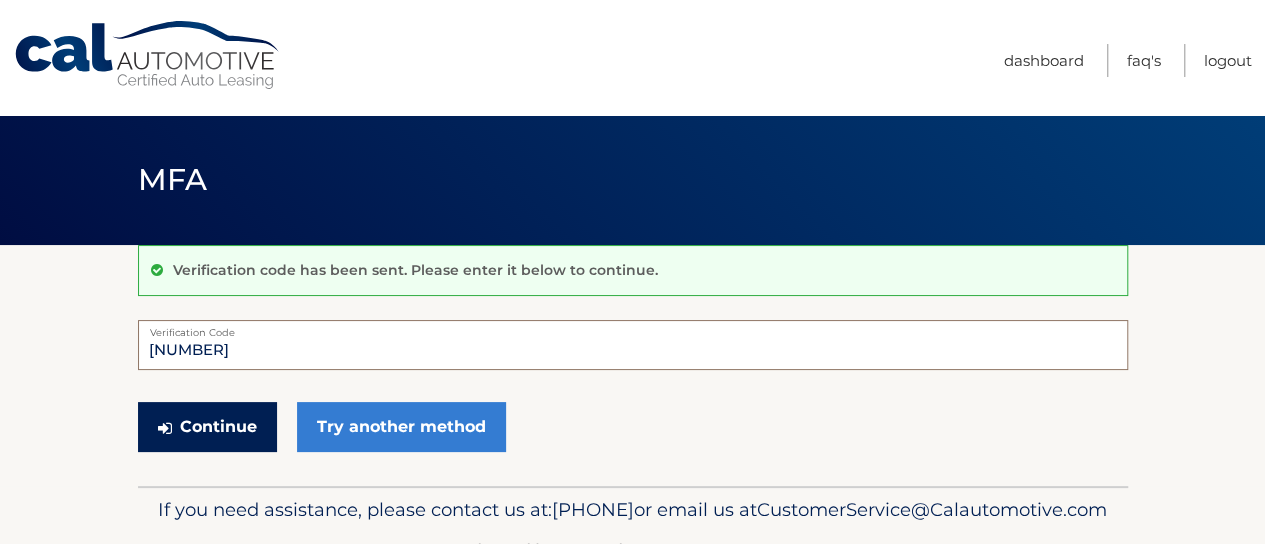 type on "[NUMBER]" 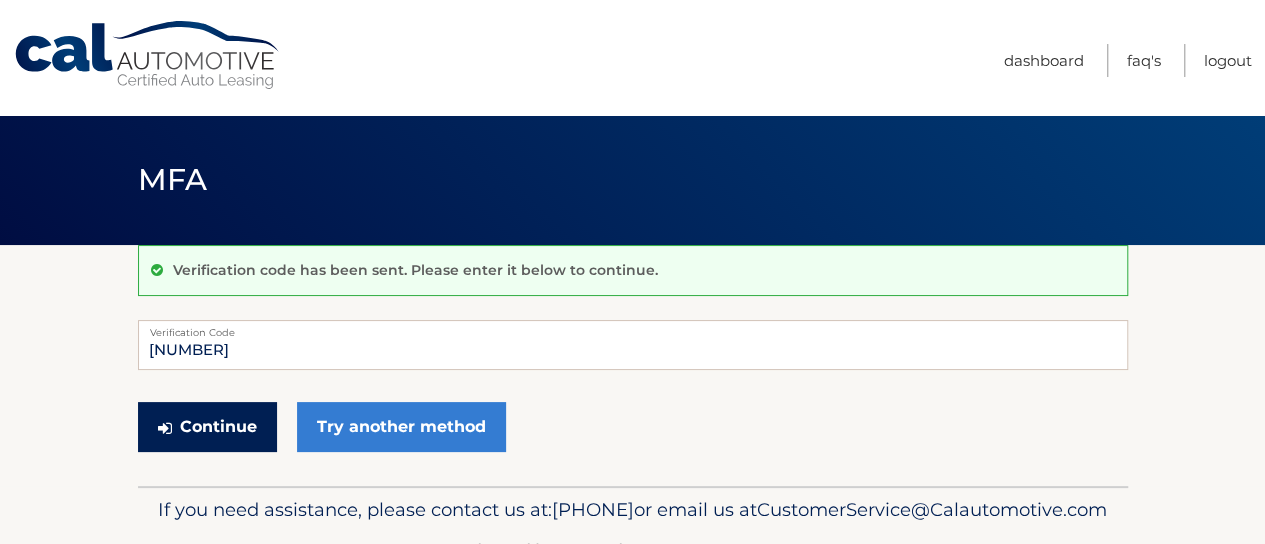 click on "Continue" at bounding box center [207, 427] 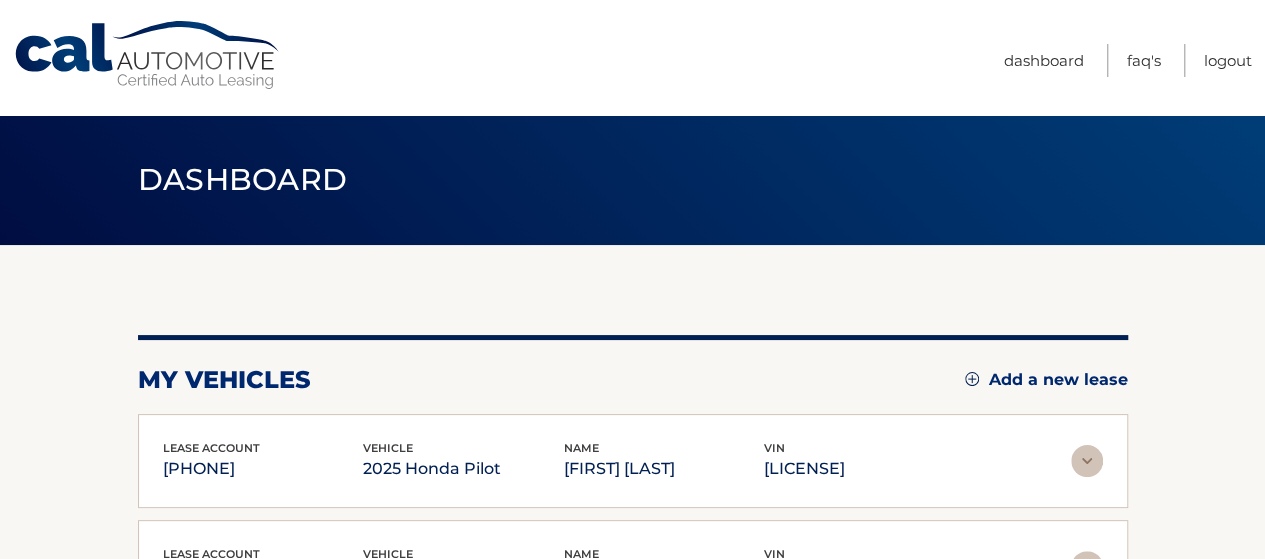 scroll, scrollTop: 200, scrollLeft: 0, axis: vertical 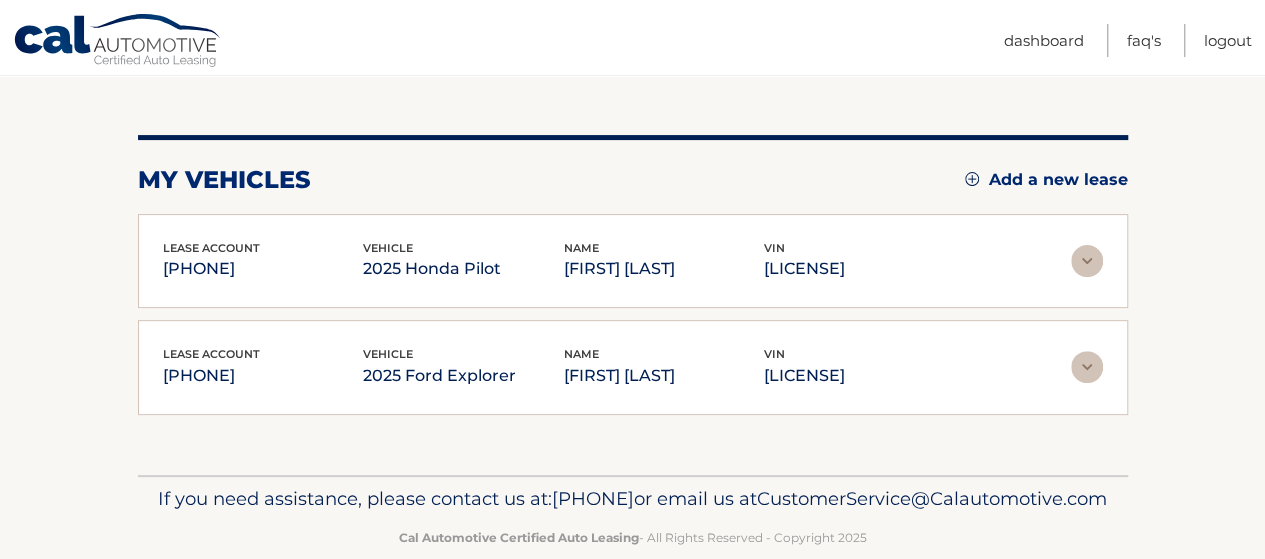 click at bounding box center (1087, 261) 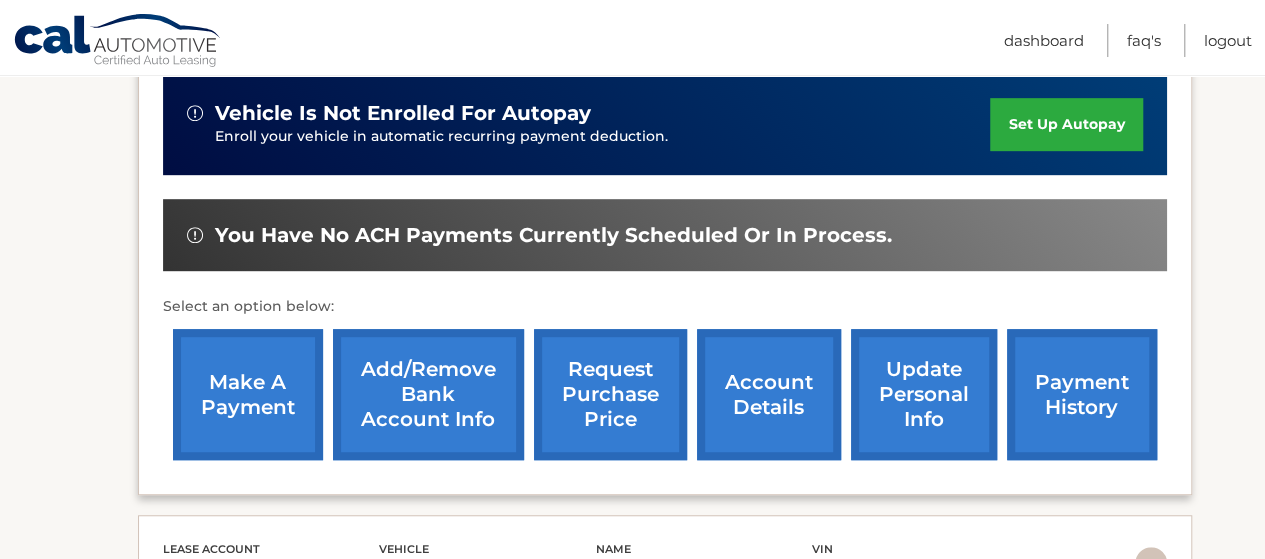 scroll, scrollTop: 594, scrollLeft: 0, axis: vertical 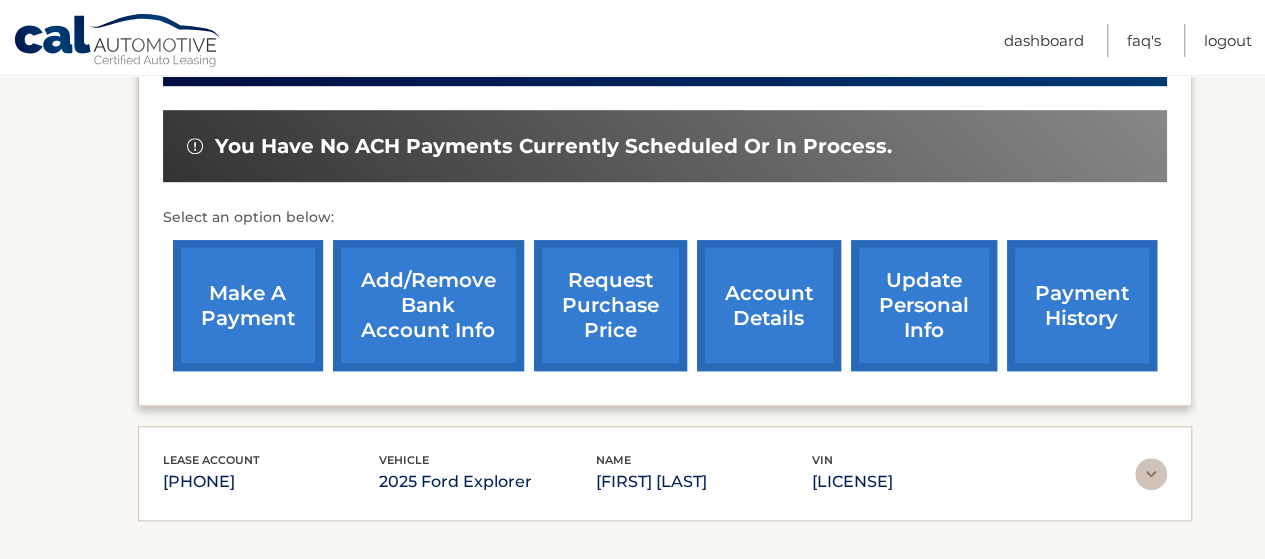 click at bounding box center (1151, 474) 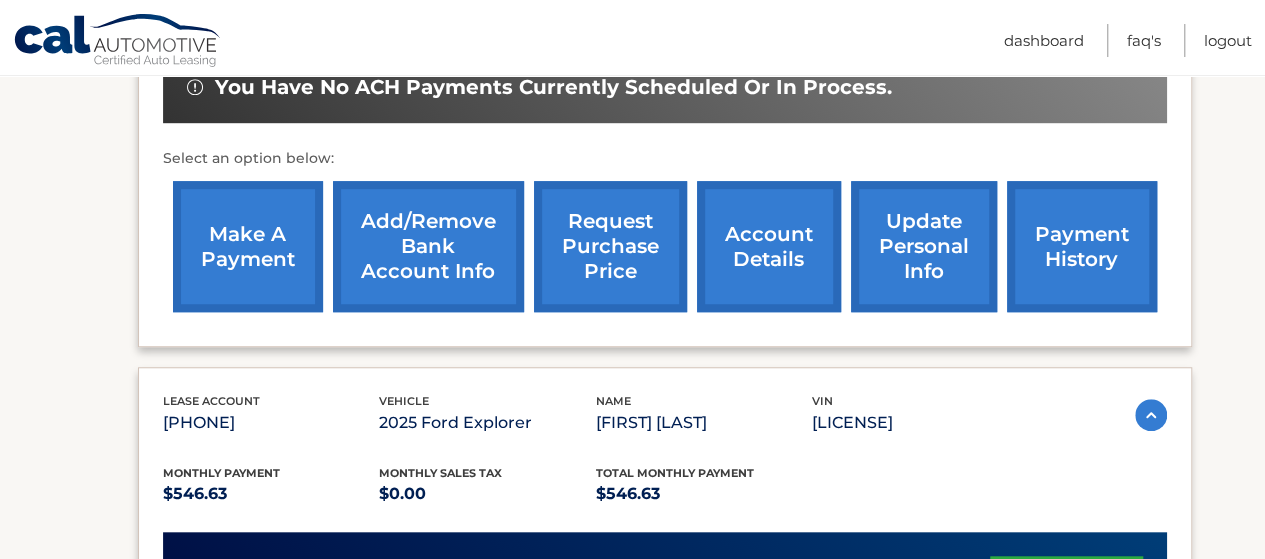 scroll, scrollTop: 654, scrollLeft: 0, axis: vertical 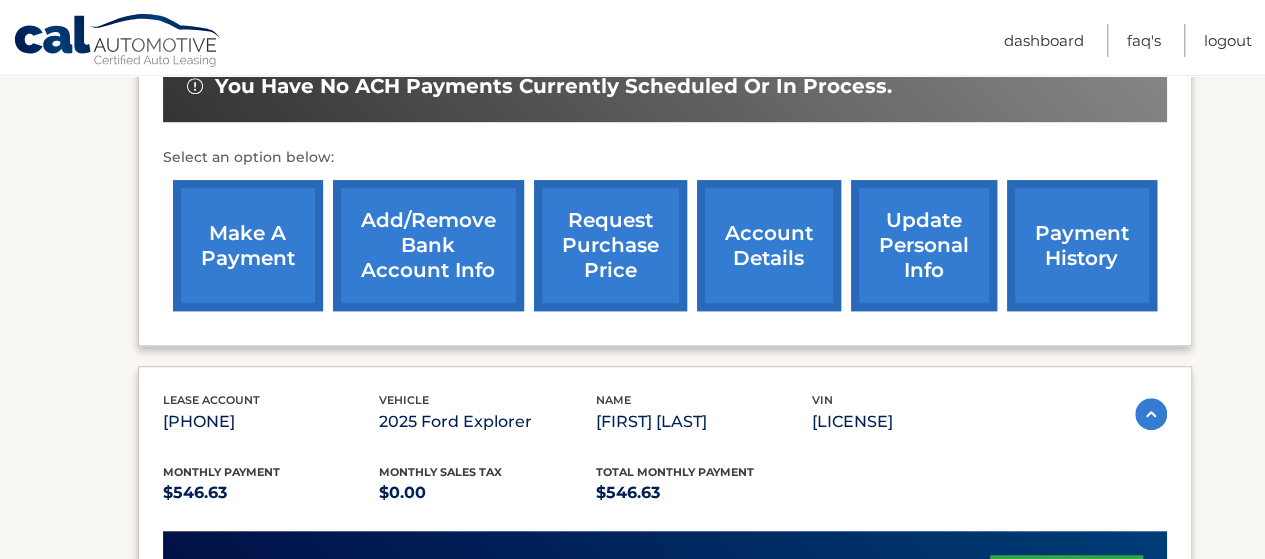 click on "make a payment" at bounding box center (248, 245) 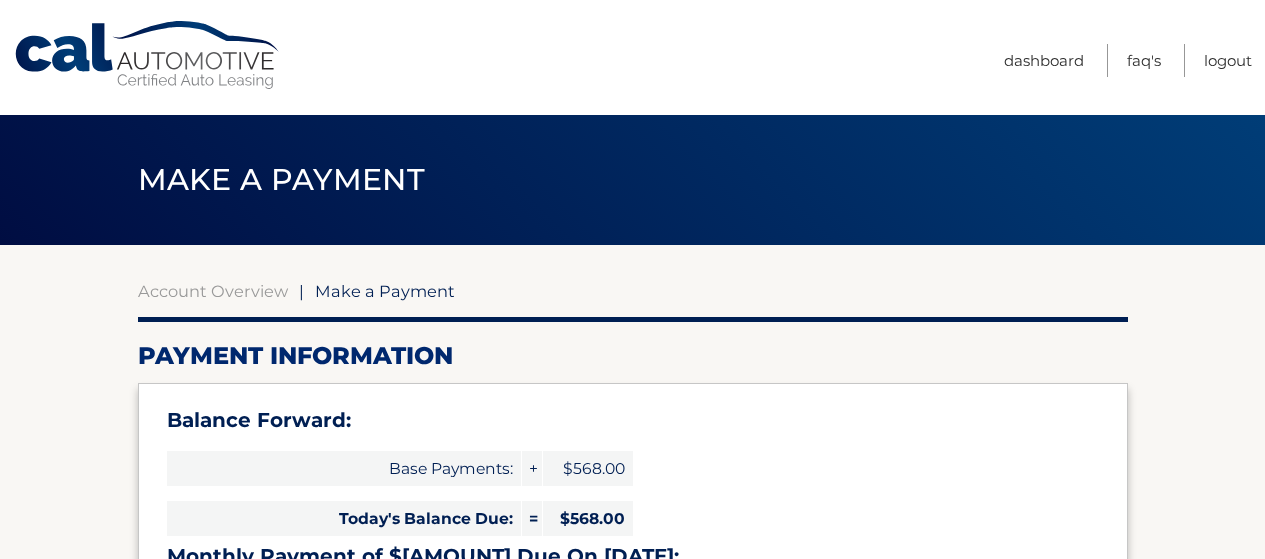 select on "ZjgzMmNhN2MtMDBlOC00OWYzLTg0ZjYtZjE3NjliMWY5YWY2" 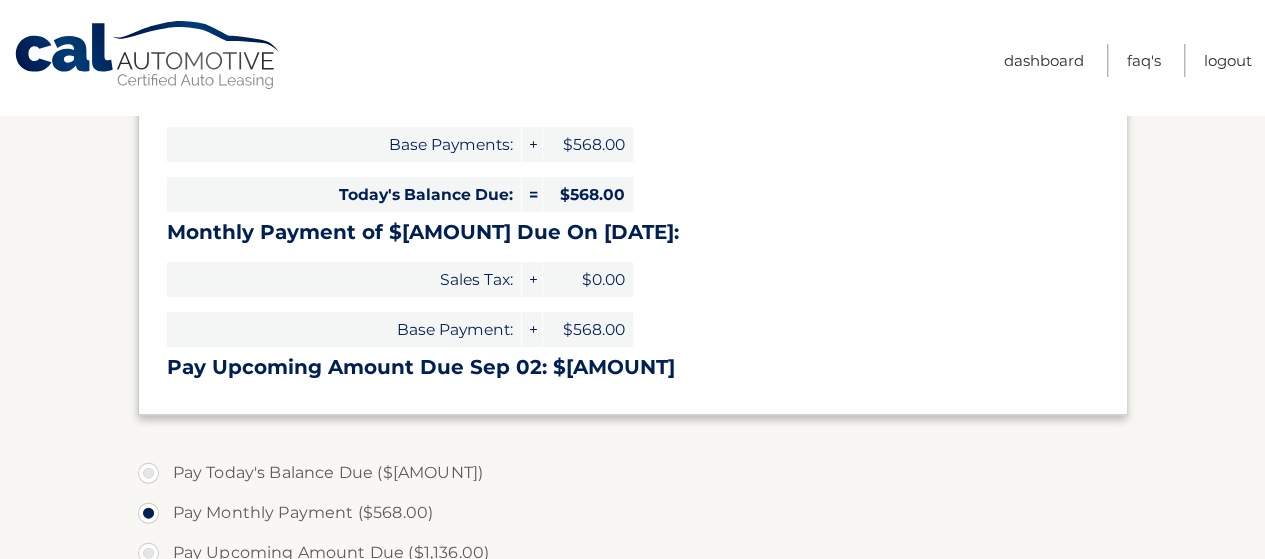 scroll, scrollTop: 0, scrollLeft: 0, axis: both 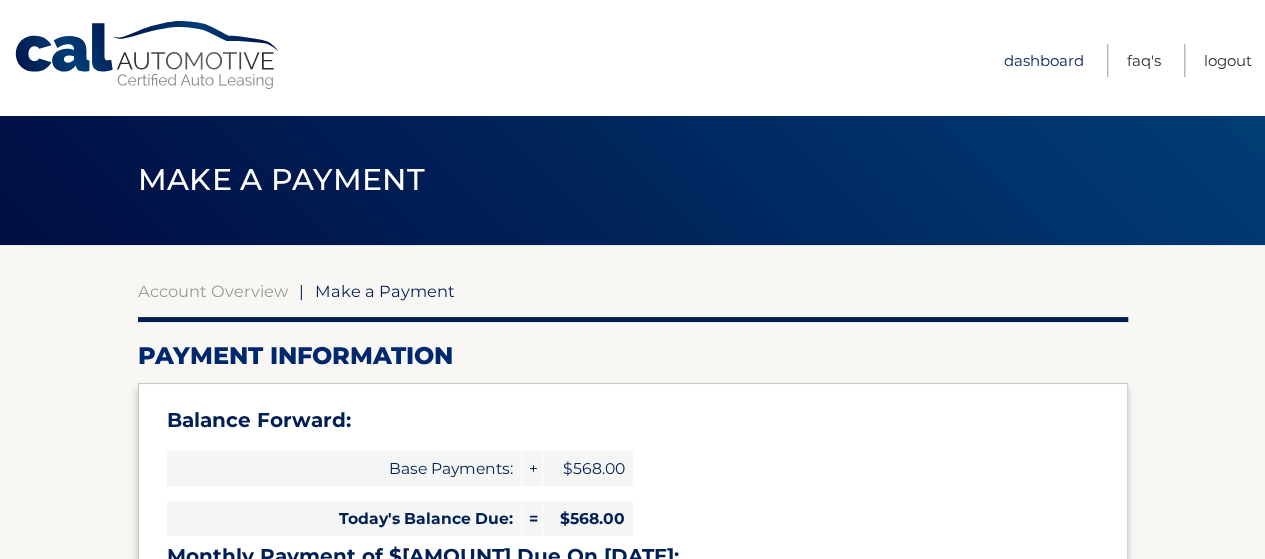 click on "Dashboard" at bounding box center (1044, 60) 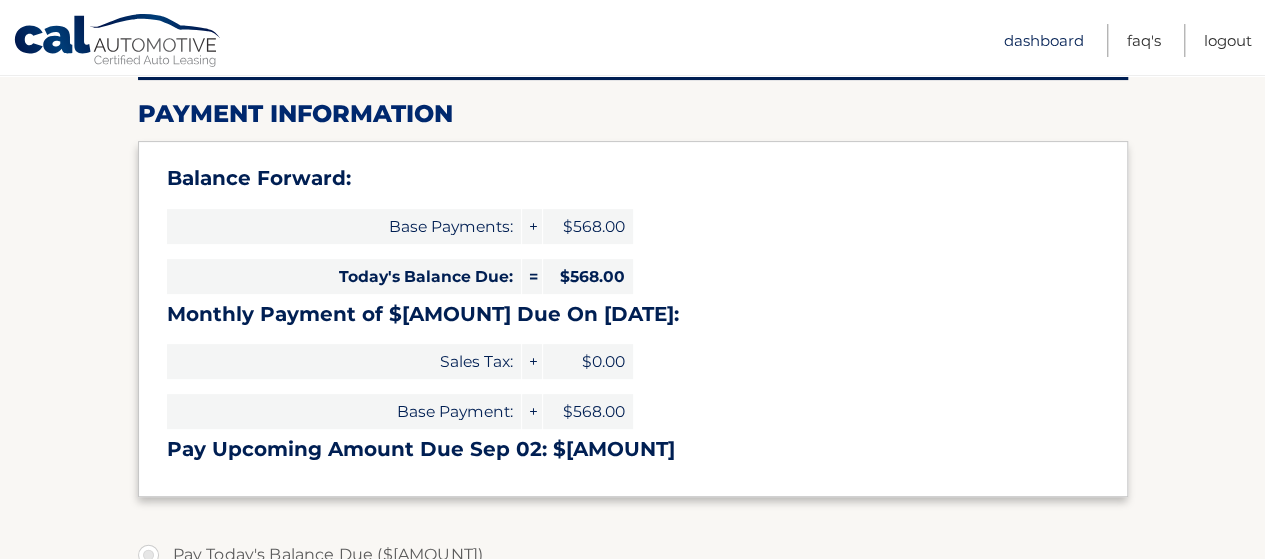 scroll, scrollTop: 0, scrollLeft: 0, axis: both 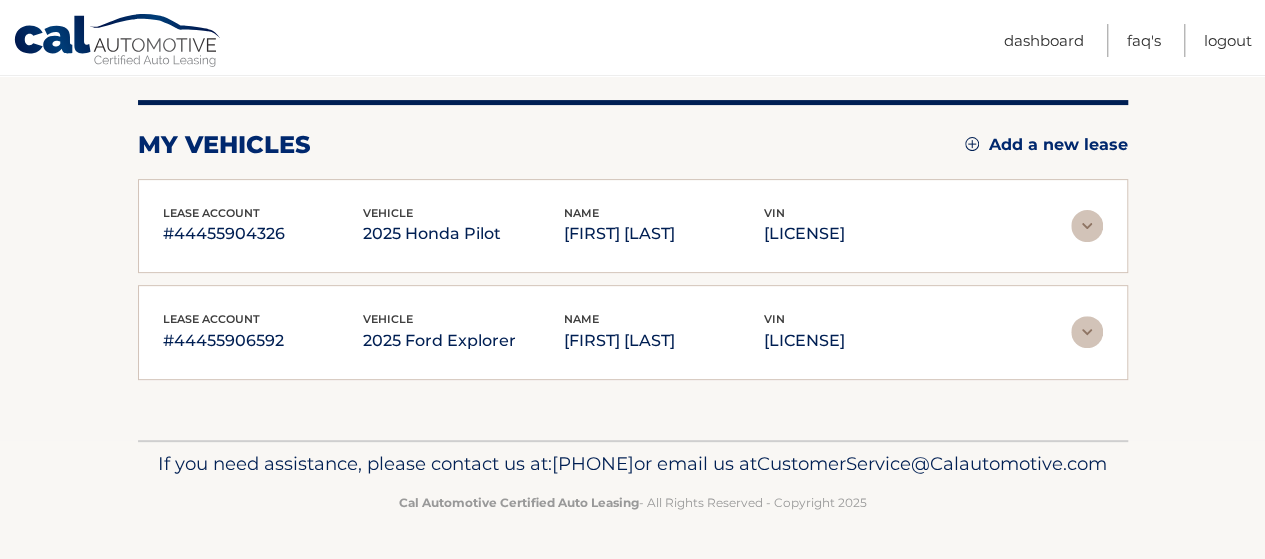 click at bounding box center (1087, 226) 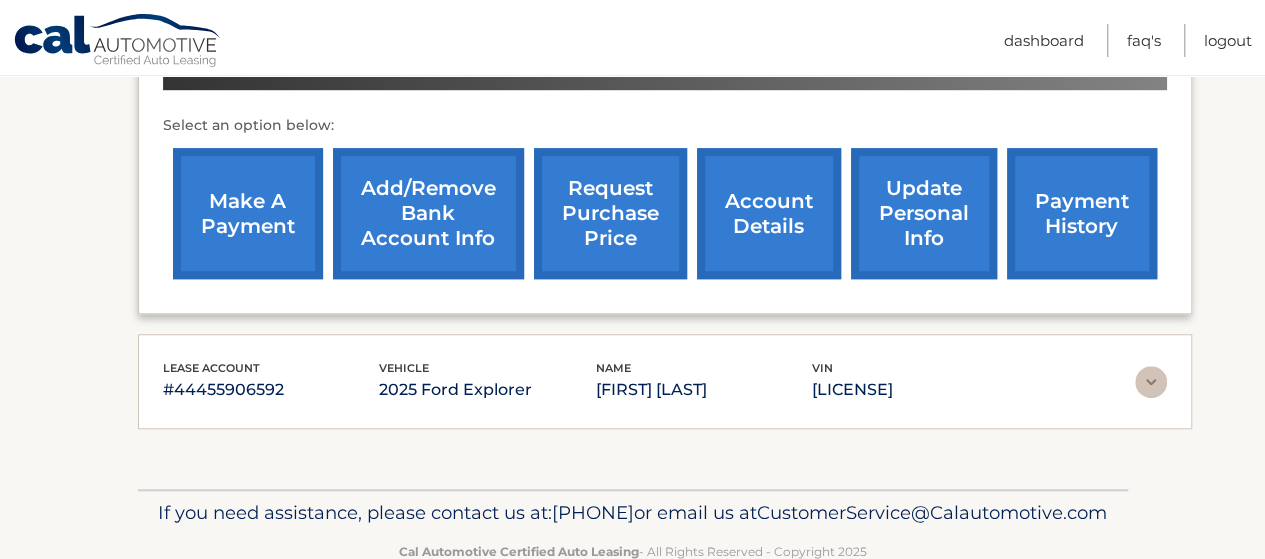 scroll, scrollTop: 682, scrollLeft: 0, axis: vertical 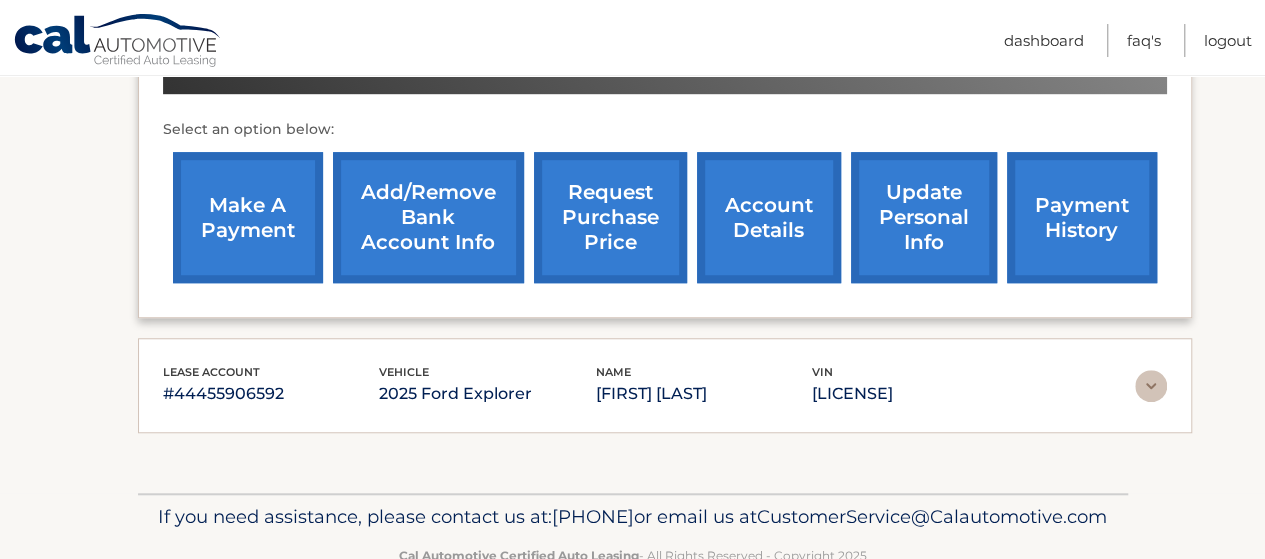 click at bounding box center (1151, 386) 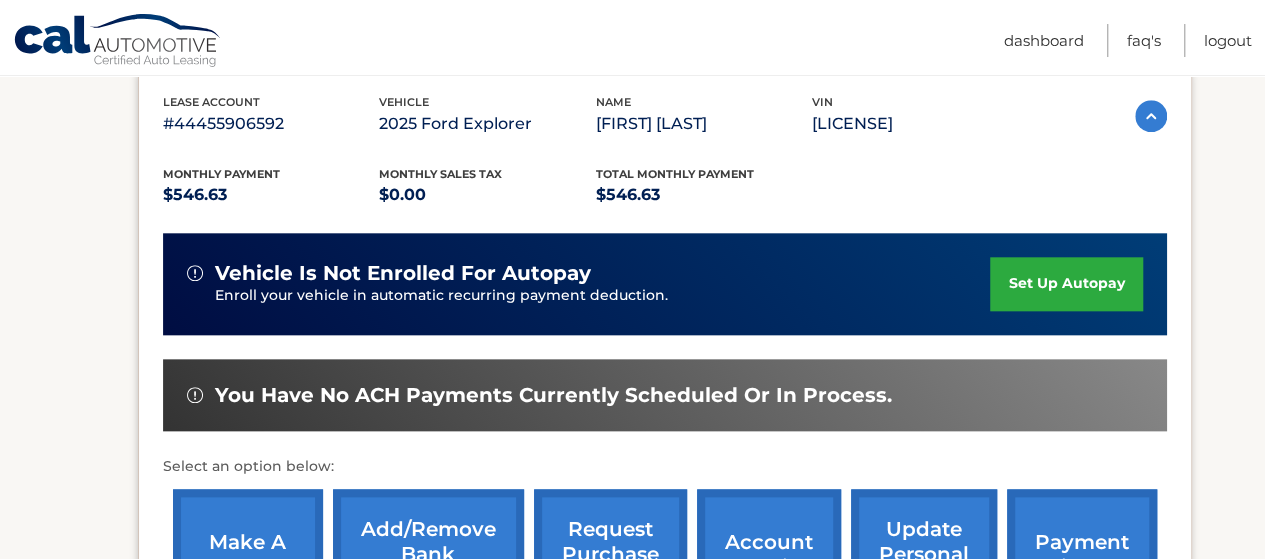 scroll, scrollTop: 1194, scrollLeft: 0, axis: vertical 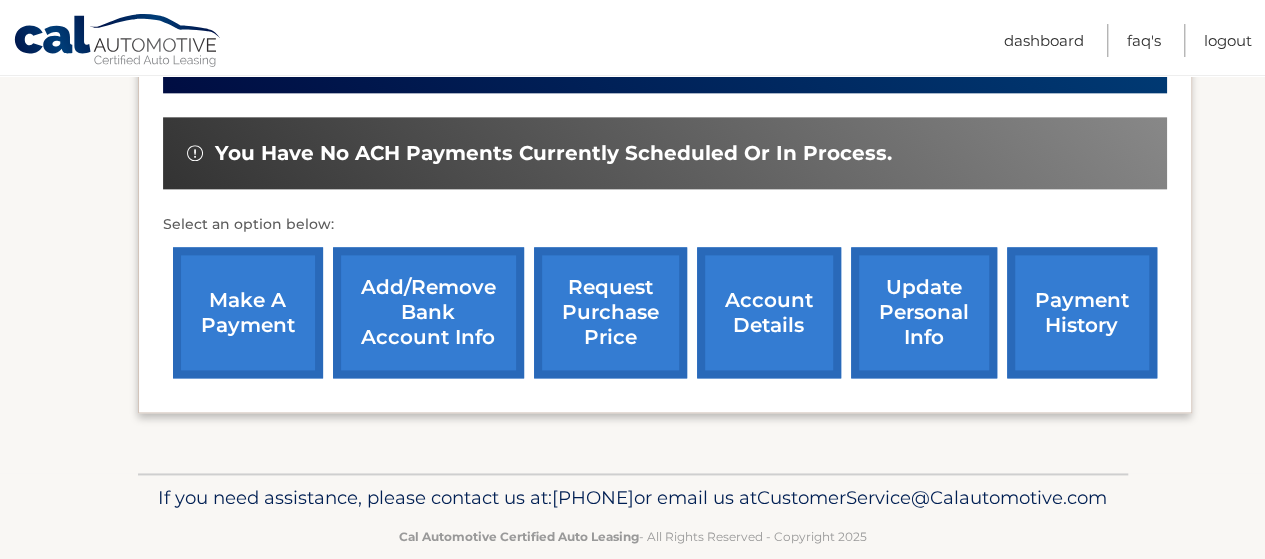 click on "make a payment" at bounding box center [248, 312] 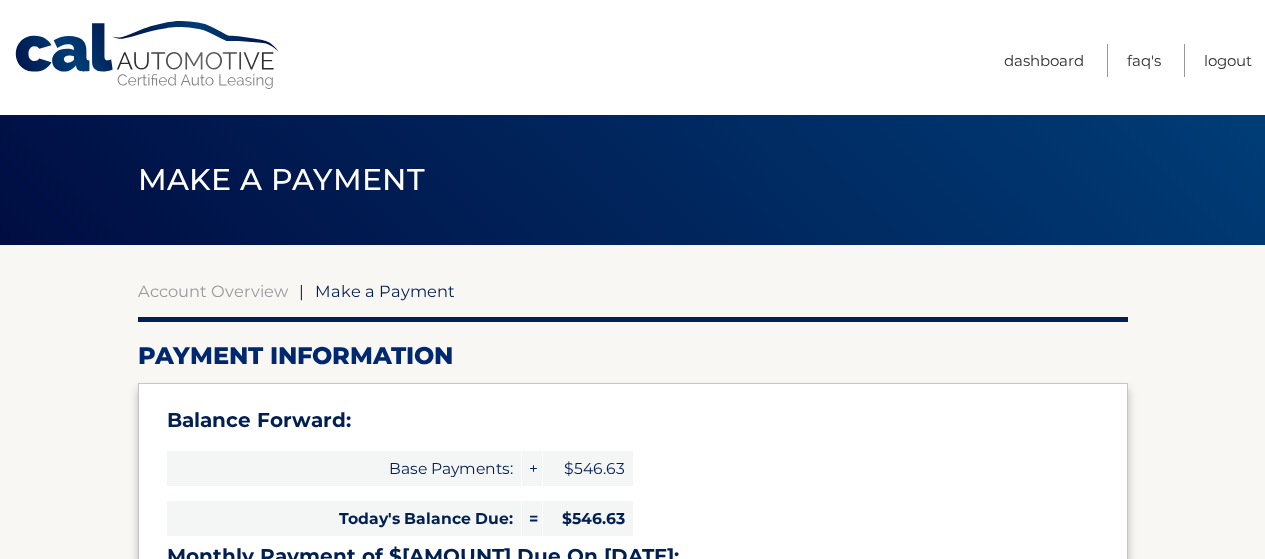 select on "[UUID]" 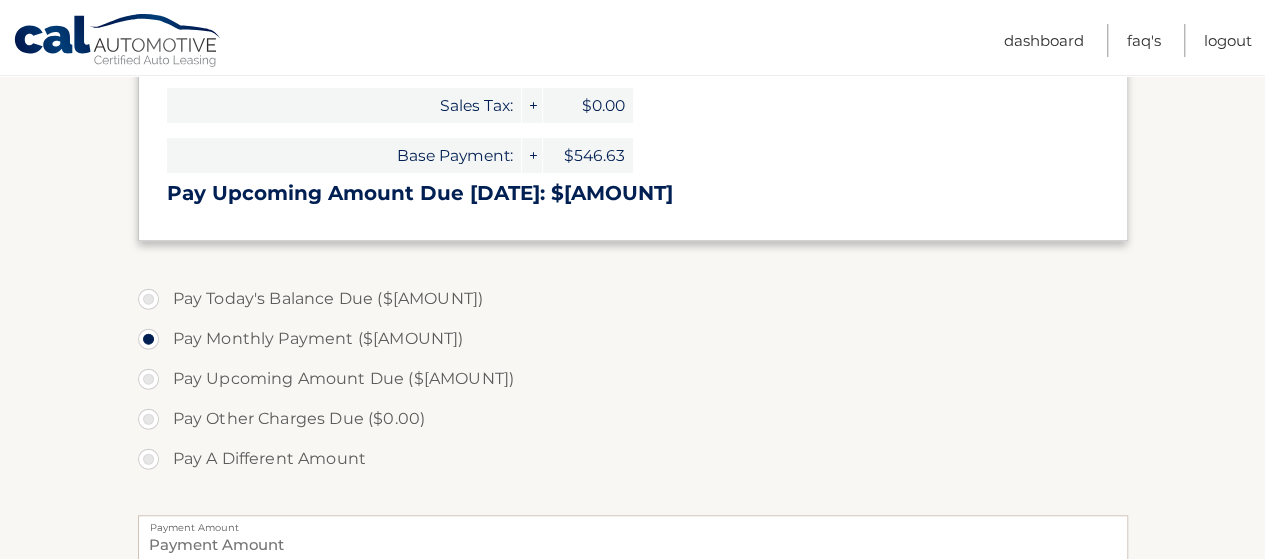 scroll, scrollTop: 497, scrollLeft: 0, axis: vertical 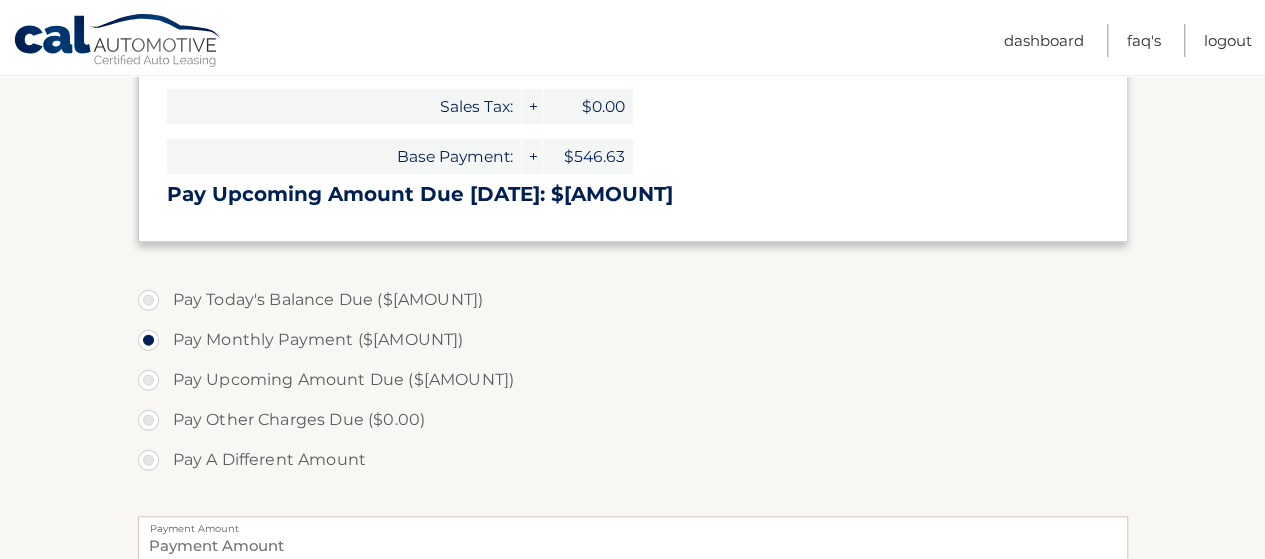 click on "Pay Today's Balance Due ($[AMOUNT])" at bounding box center (633, 300) 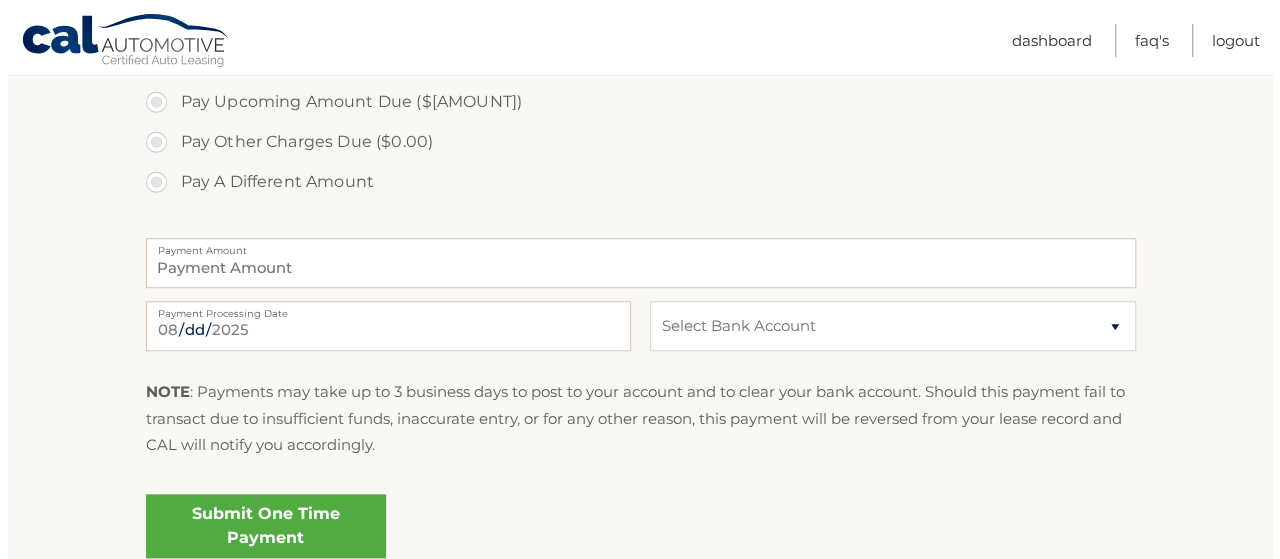 scroll, scrollTop: 776, scrollLeft: 0, axis: vertical 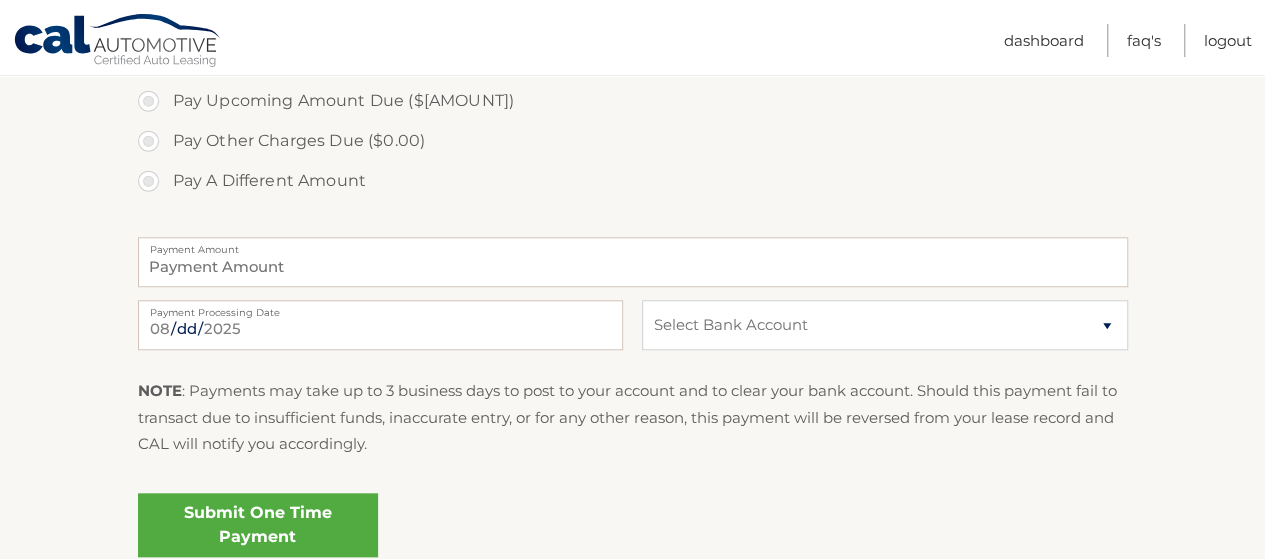 click on "Submit One Time Payment" at bounding box center (258, 525) 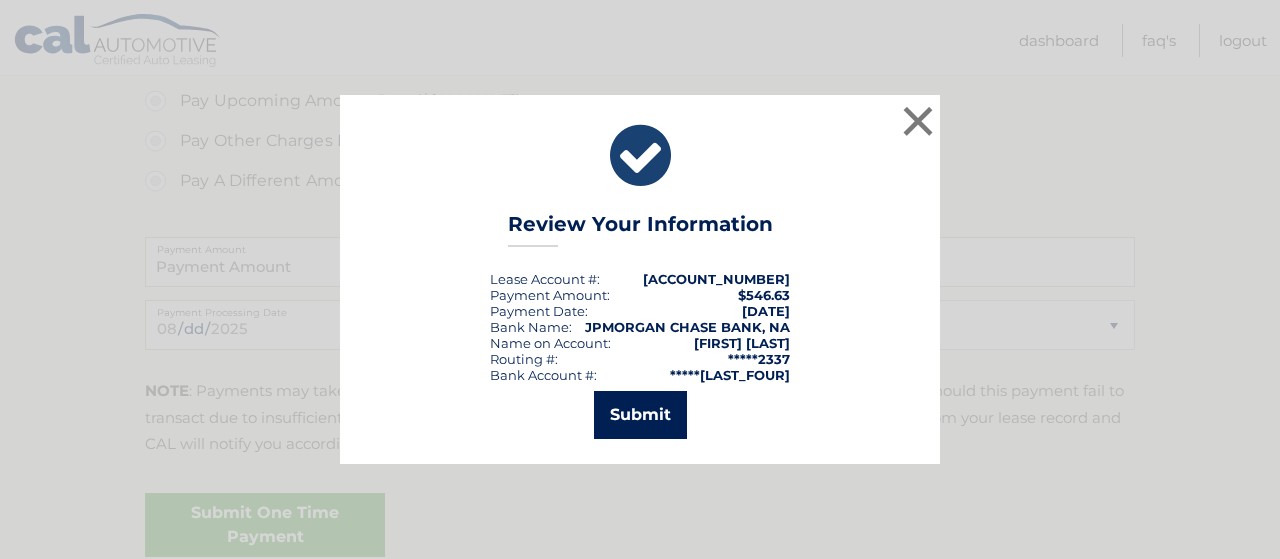 click on "Submit" at bounding box center (640, 415) 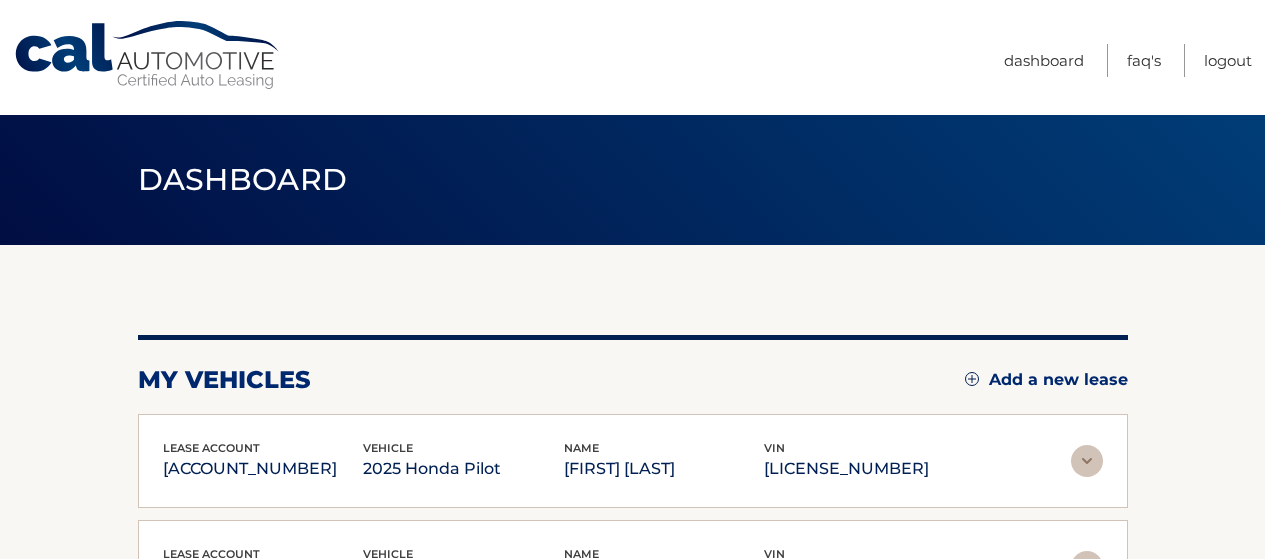 scroll, scrollTop: 0, scrollLeft: 0, axis: both 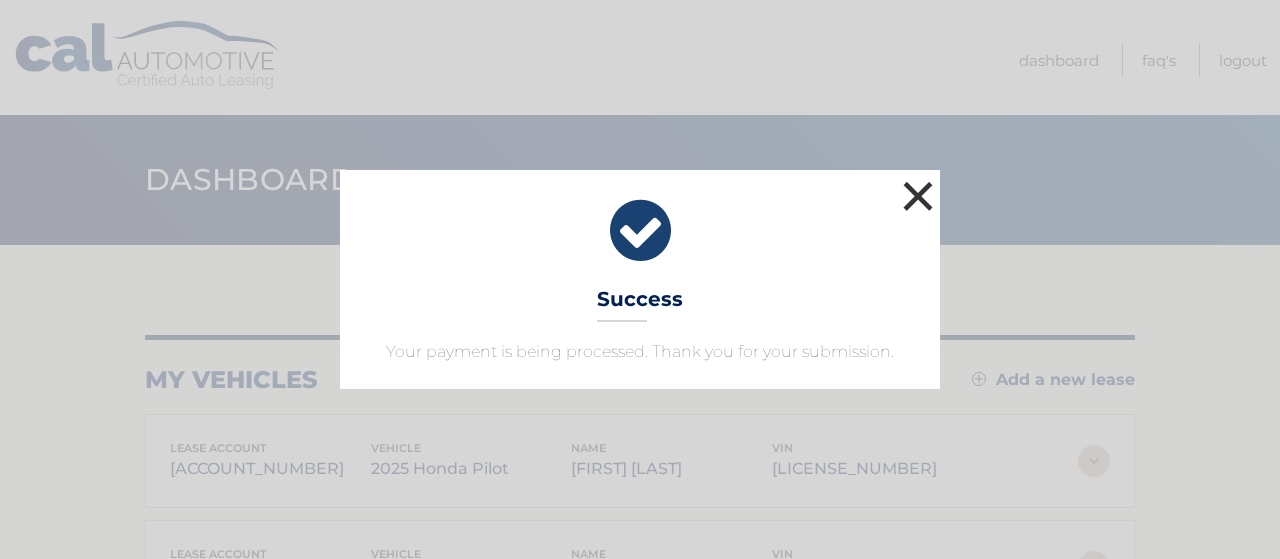 click on "×" at bounding box center (918, 196) 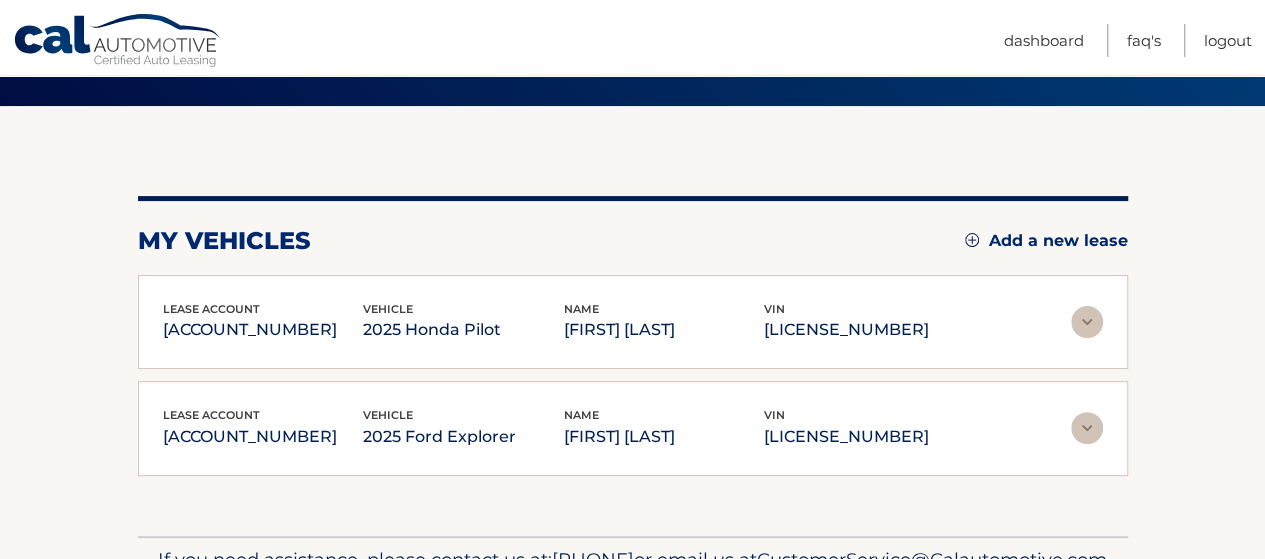 scroll, scrollTop: 140, scrollLeft: 0, axis: vertical 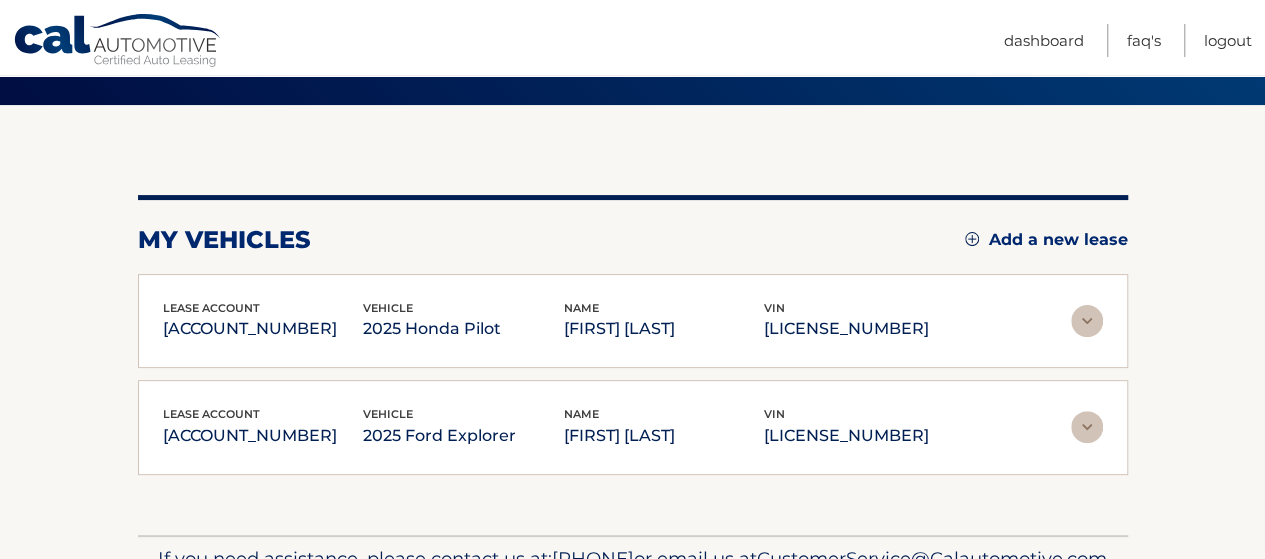 click at bounding box center [1087, 427] 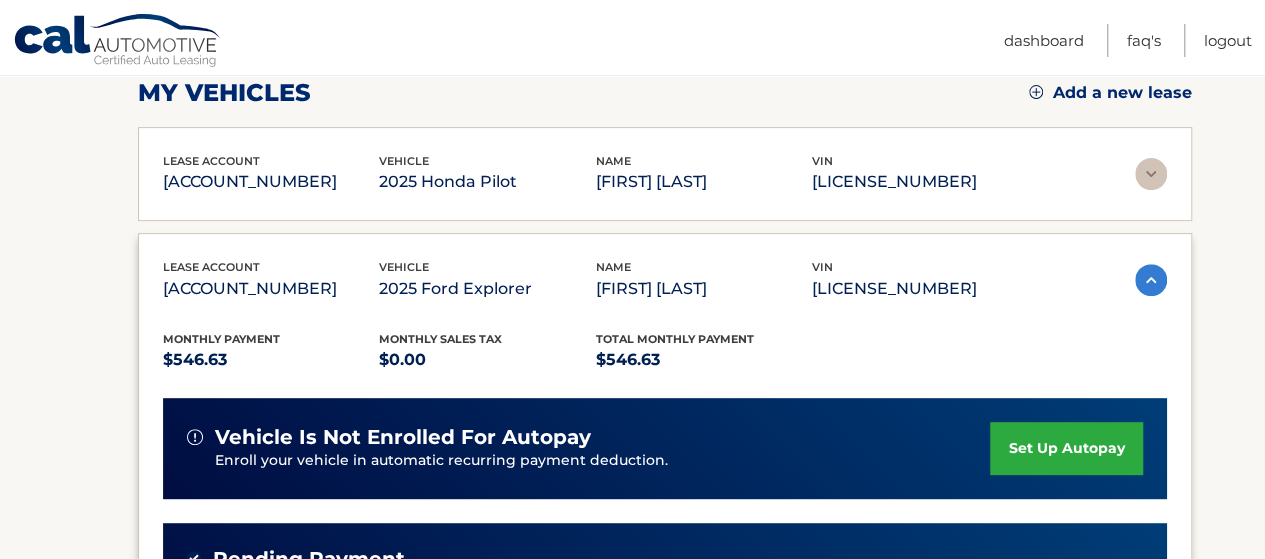 scroll, scrollTop: 264, scrollLeft: 0, axis: vertical 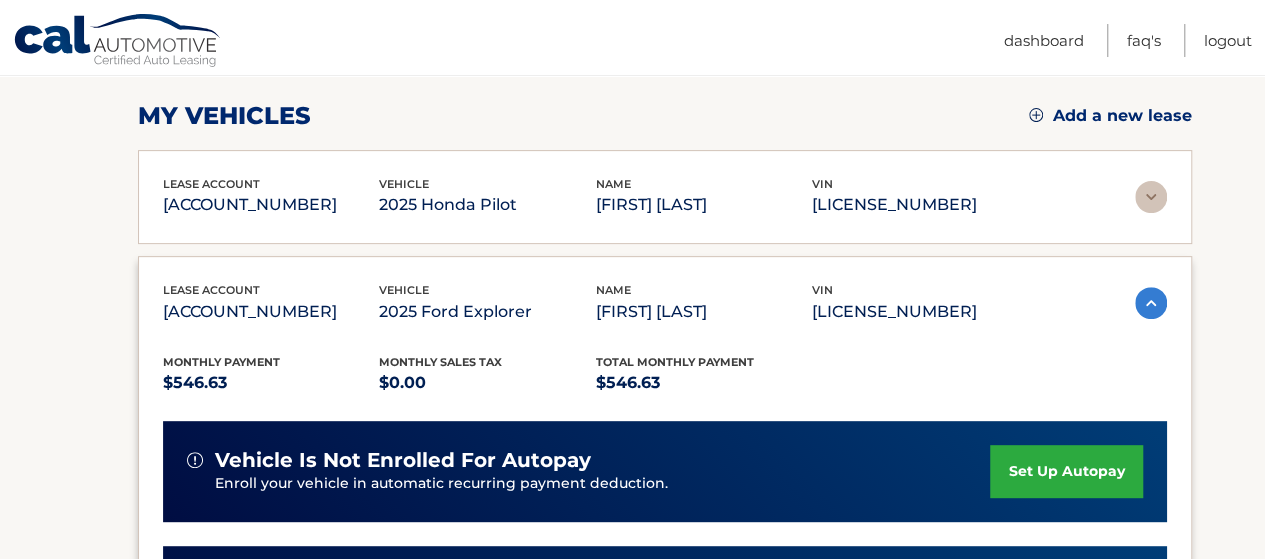 click at bounding box center (1151, 197) 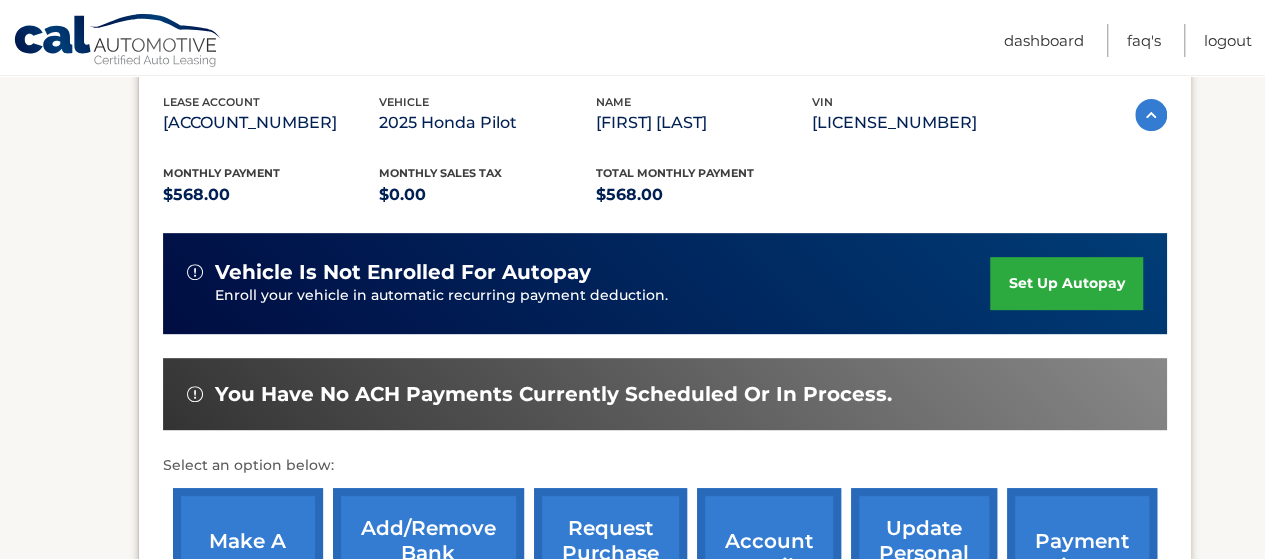 scroll, scrollTop: 410, scrollLeft: 0, axis: vertical 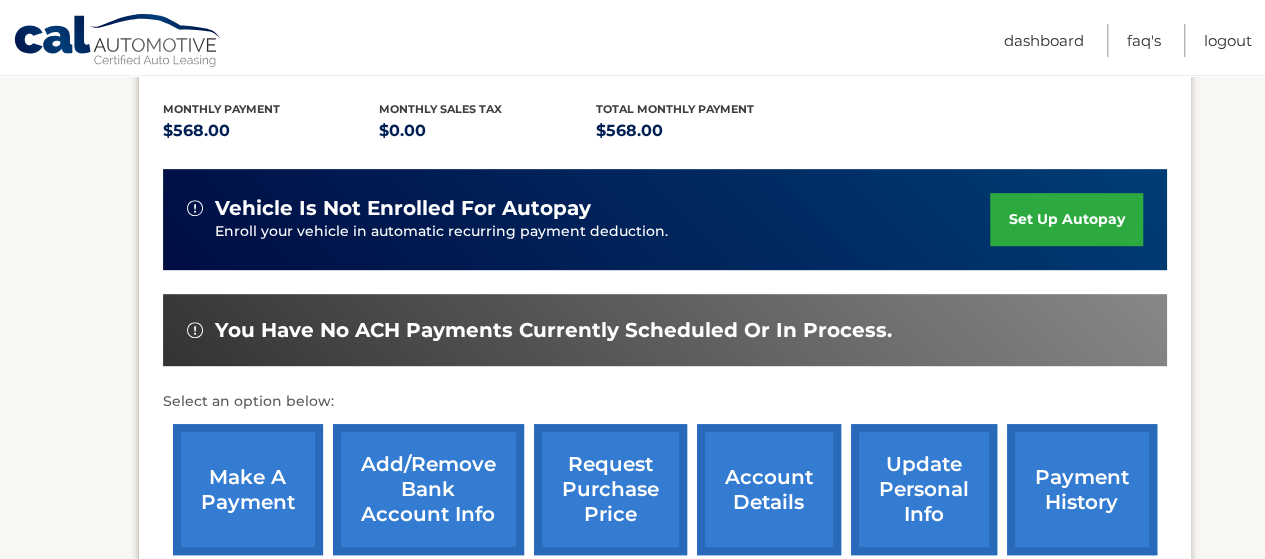 click on "make a payment" at bounding box center (248, 489) 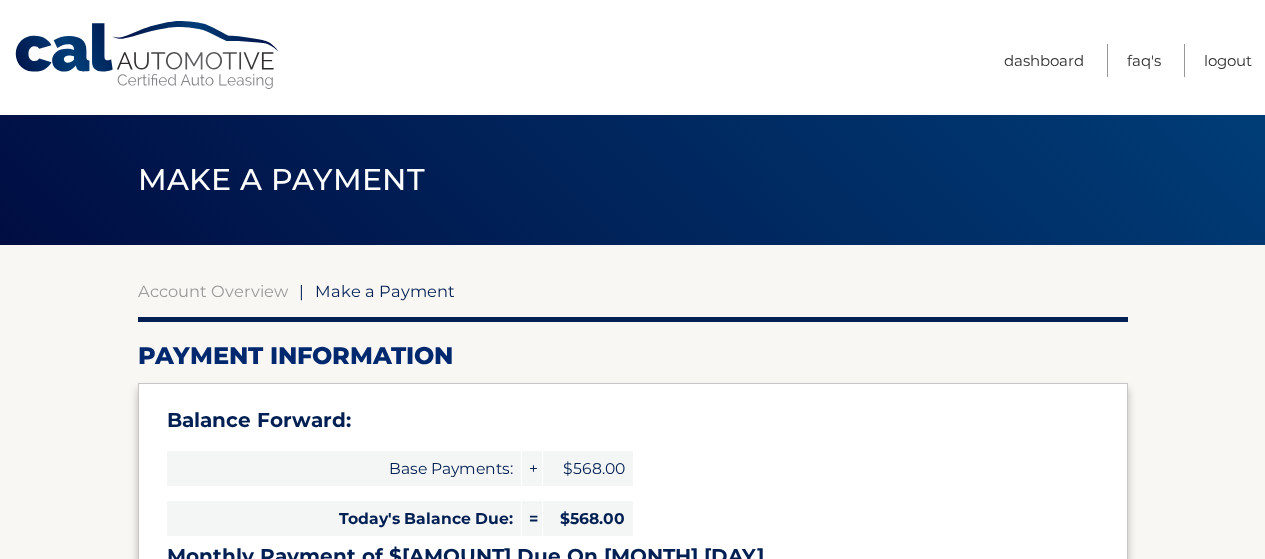 select on "ZjgzMmNhN2MtMDBlOC00OWYzLTg0ZjYtZjE3NjliMWY5YWY2" 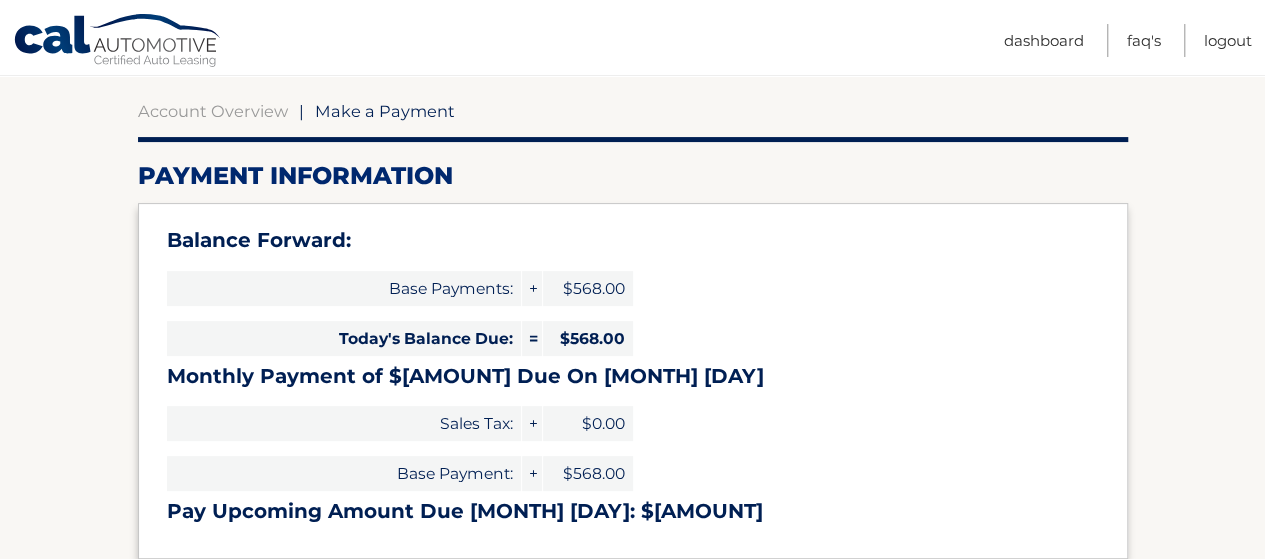 scroll, scrollTop: 378, scrollLeft: 0, axis: vertical 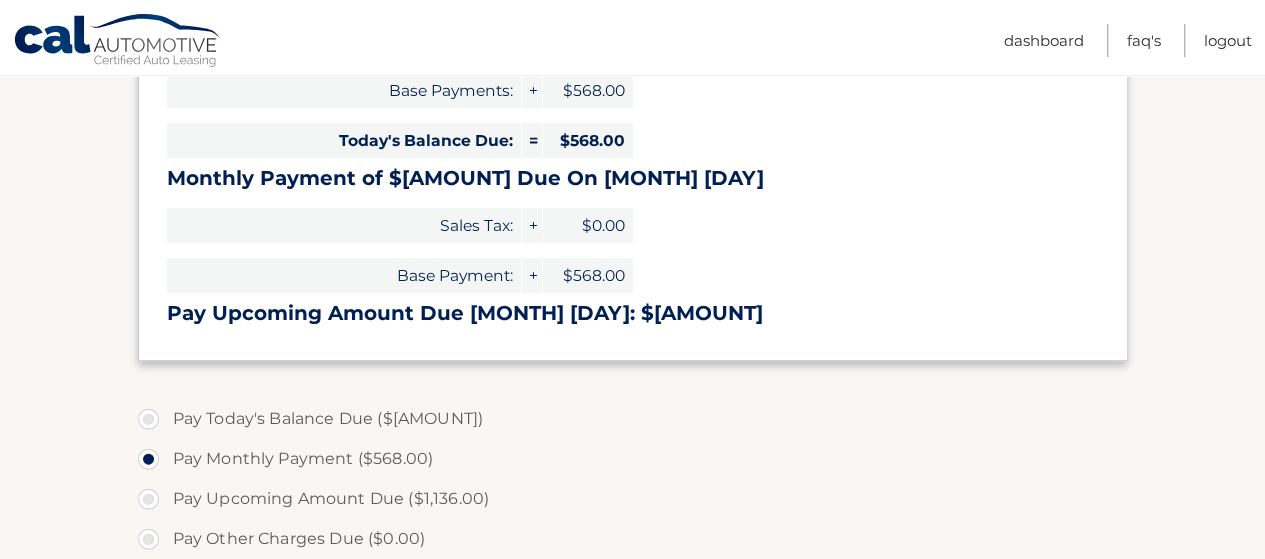 click on "Pay Today's Balance Due ($568.00)" at bounding box center (633, 419) 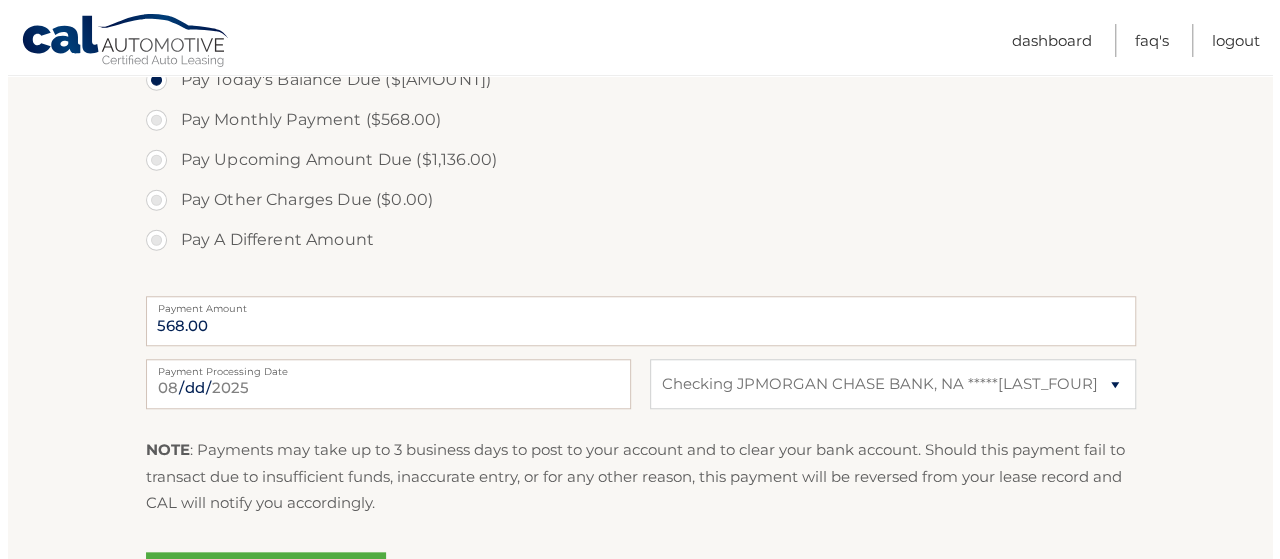 scroll, scrollTop: 838, scrollLeft: 0, axis: vertical 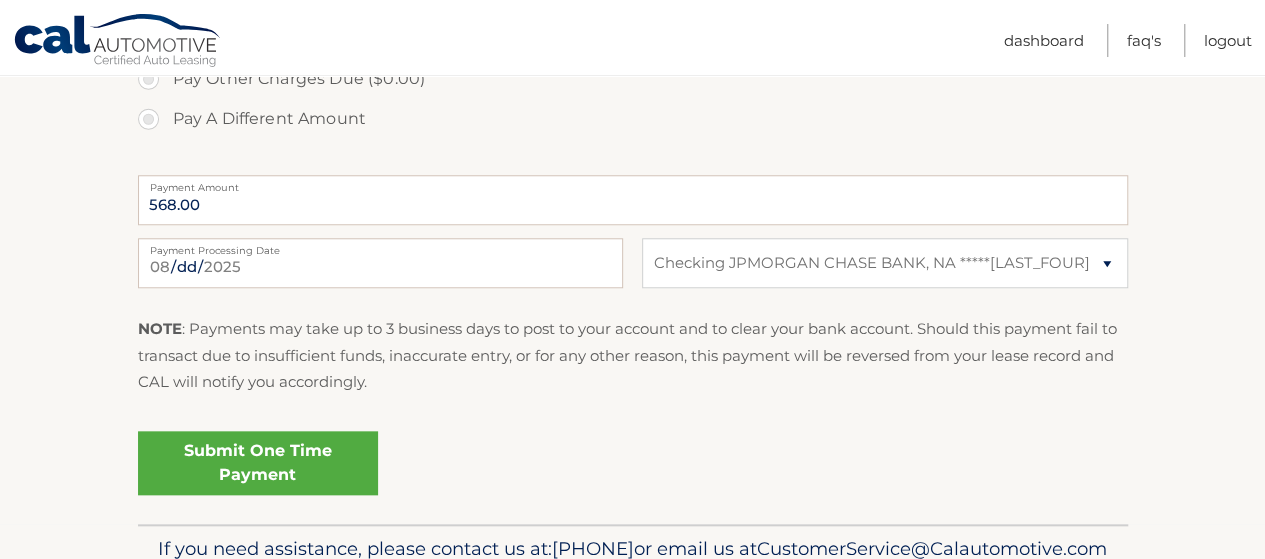 click on "Submit One Time Payment" at bounding box center [258, 463] 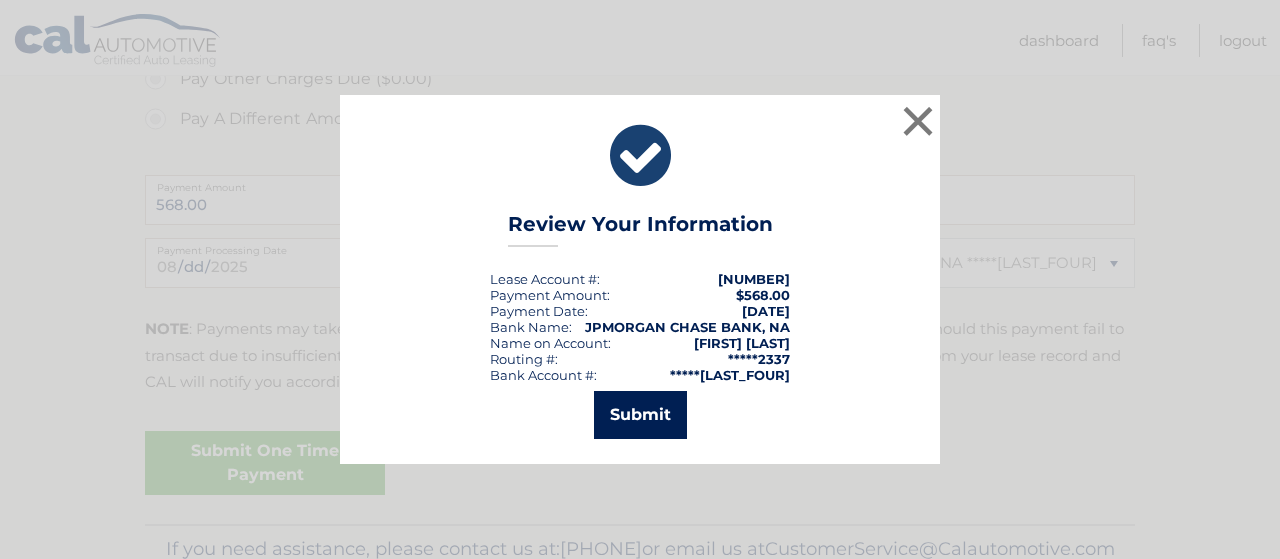 click on "Submit" at bounding box center [640, 415] 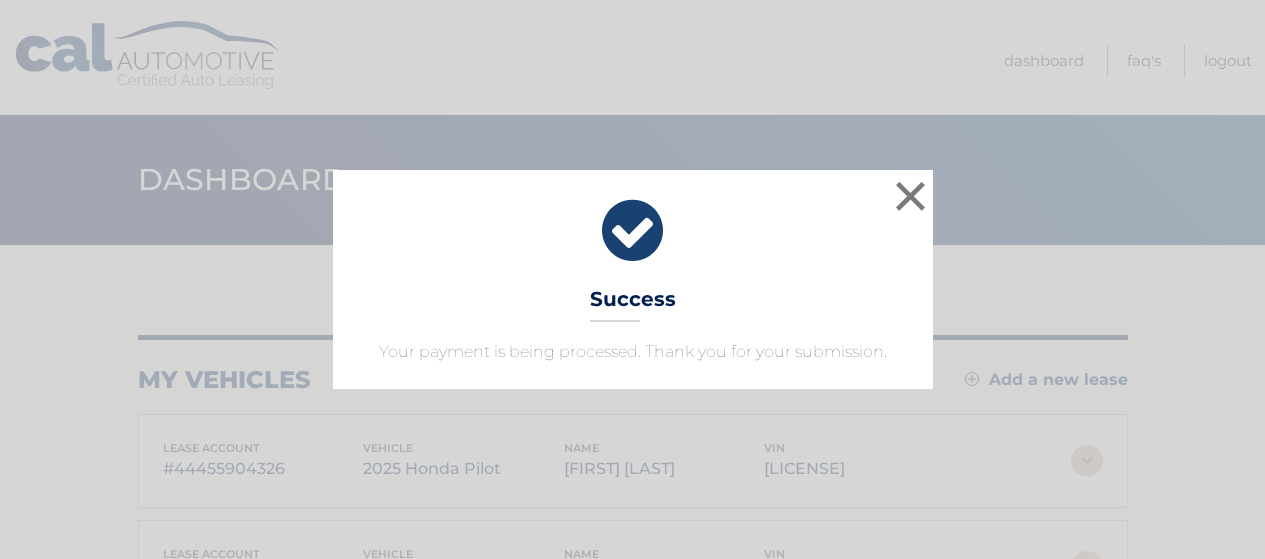 scroll, scrollTop: 0, scrollLeft: 0, axis: both 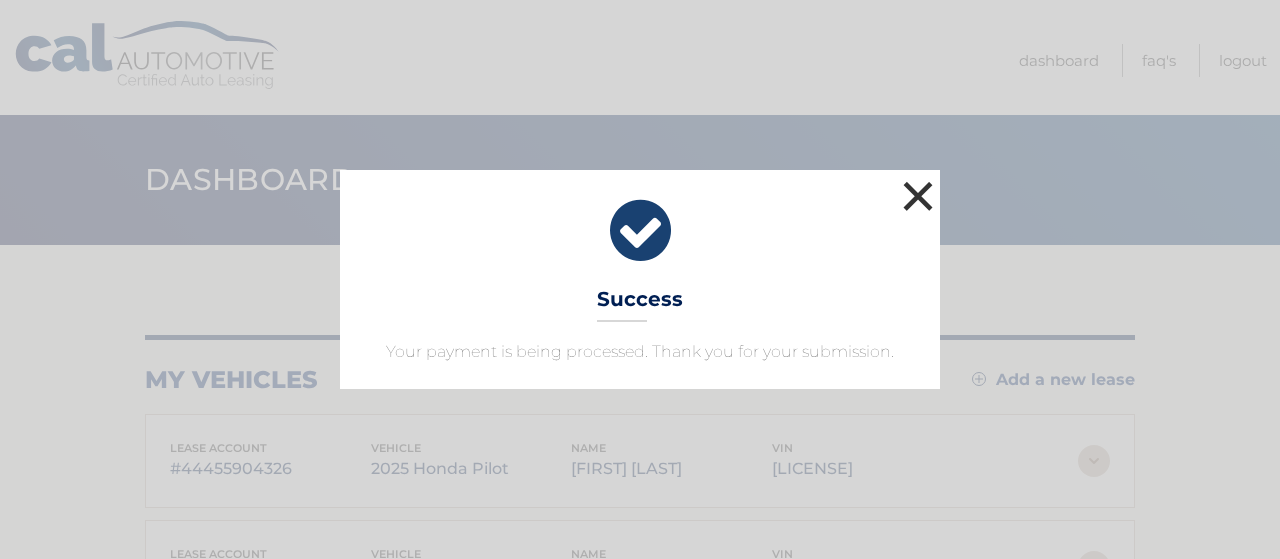 click on "×" at bounding box center [918, 196] 